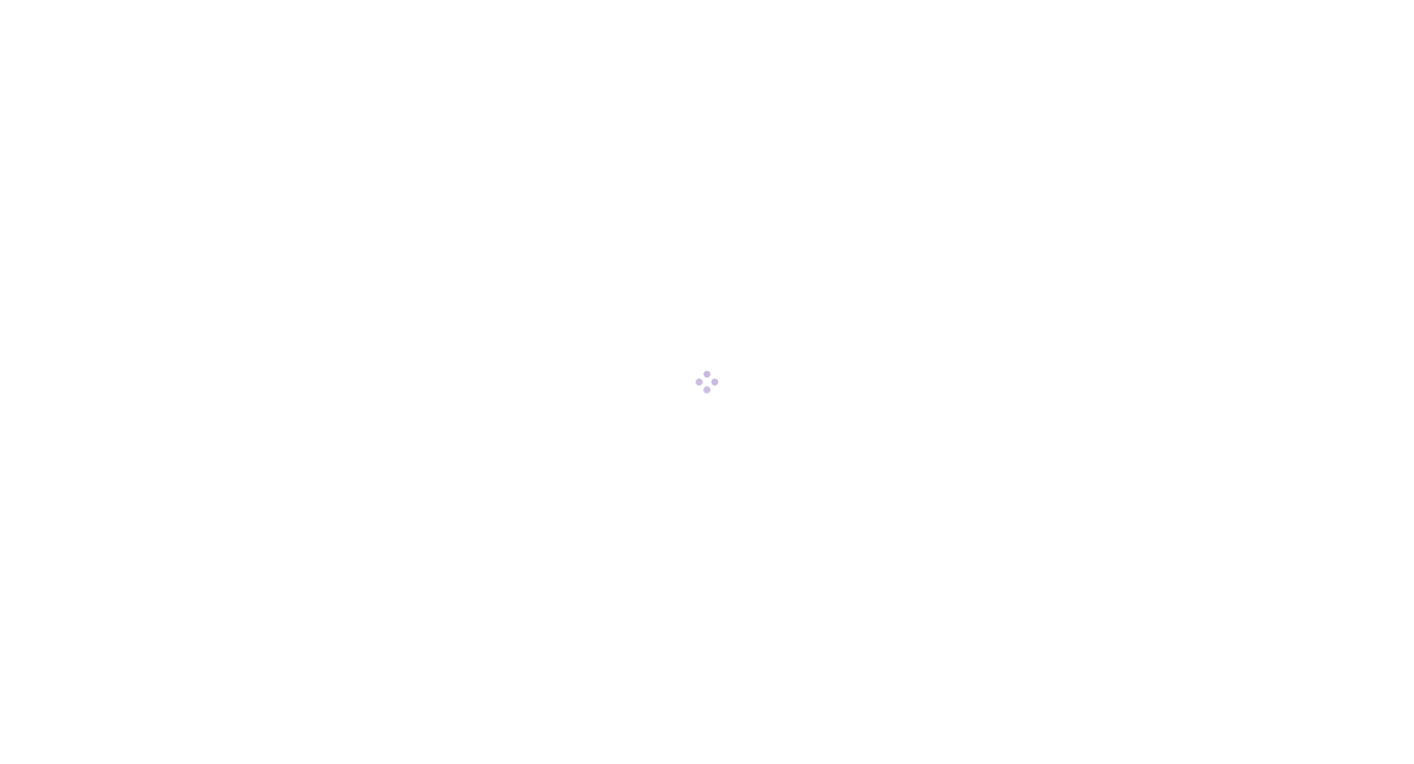 scroll, scrollTop: 0, scrollLeft: 0, axis: both 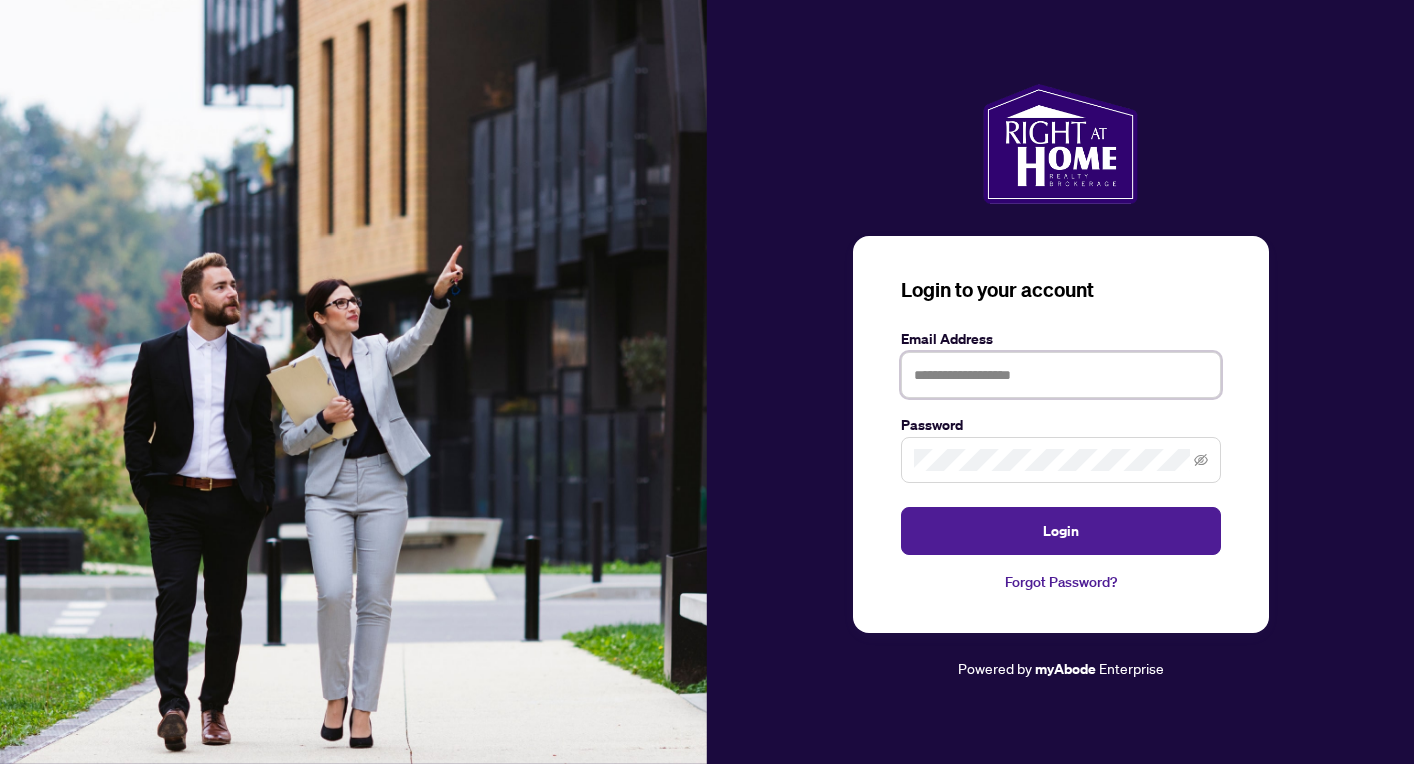 click at bounding box center (1061, 375) 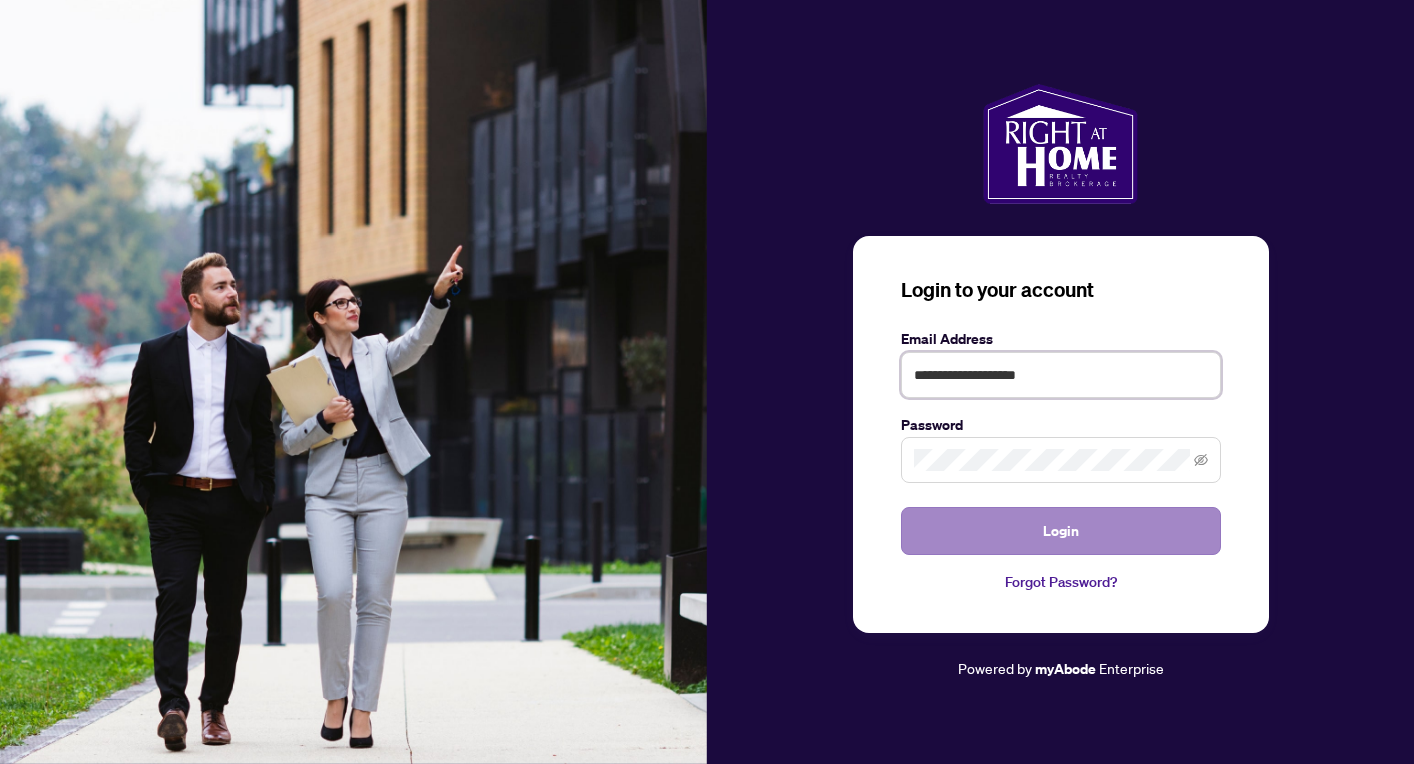type on "**********" 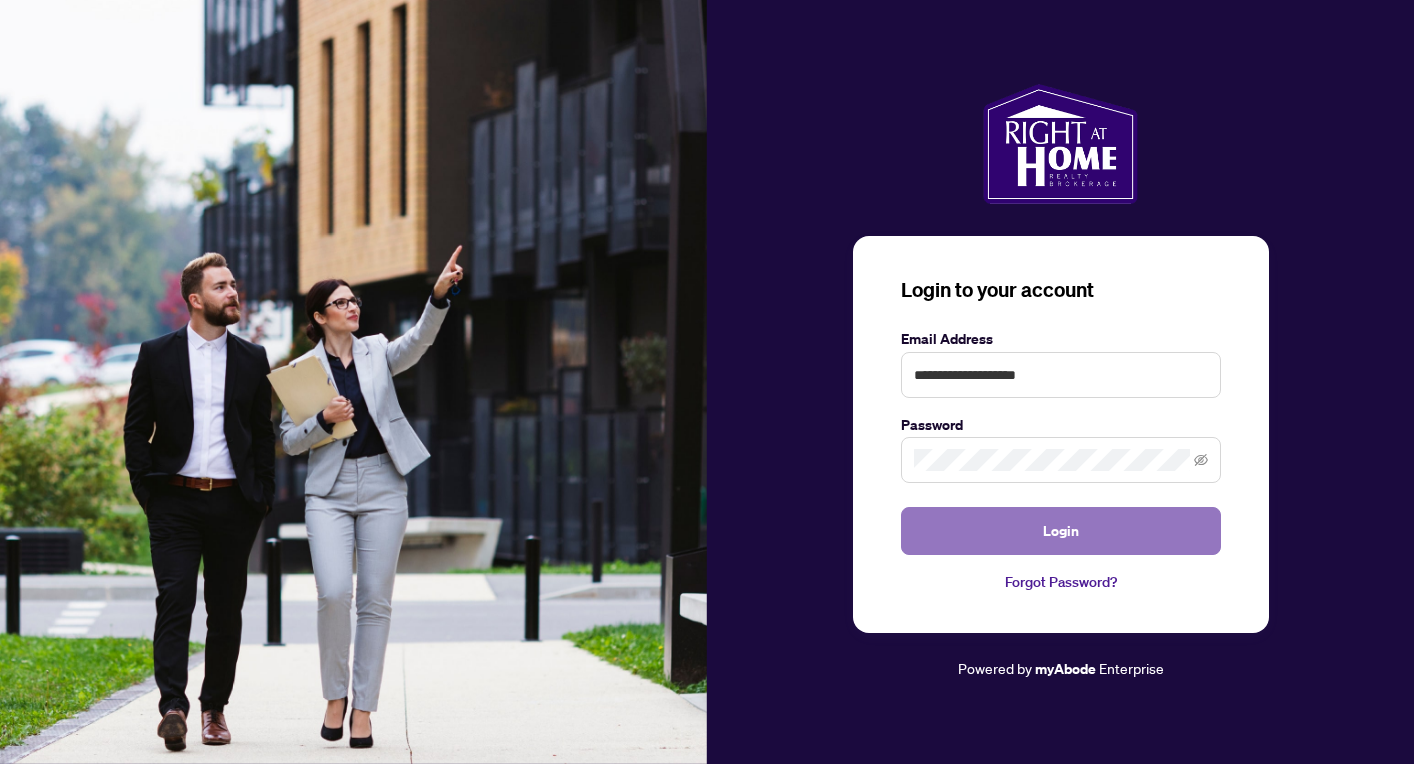 click on "Login" at bounding box center [1061, 531] 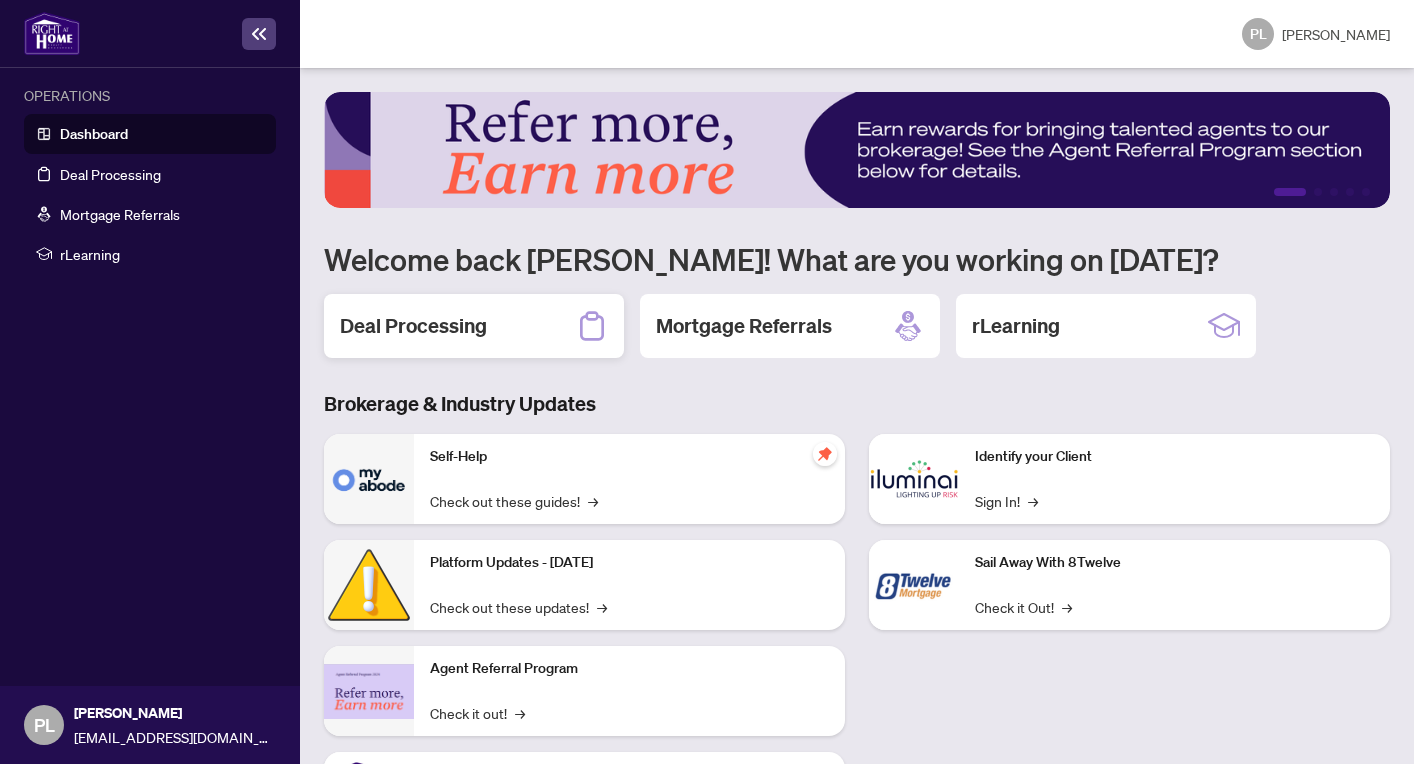 click on "Deal Processing" at bounding box center (413, 326) 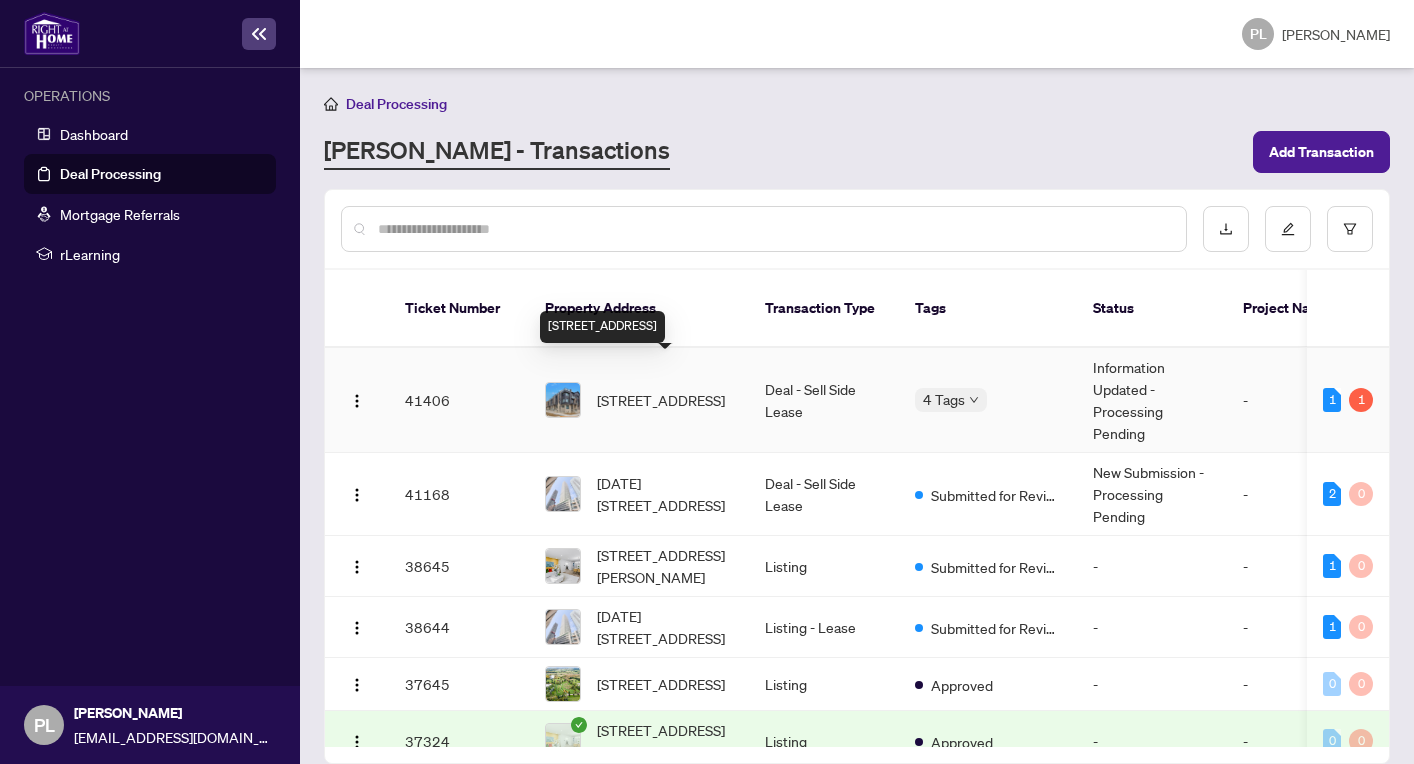 click on "[STREET_ADDRESS]" at bounding box center (661, 400) 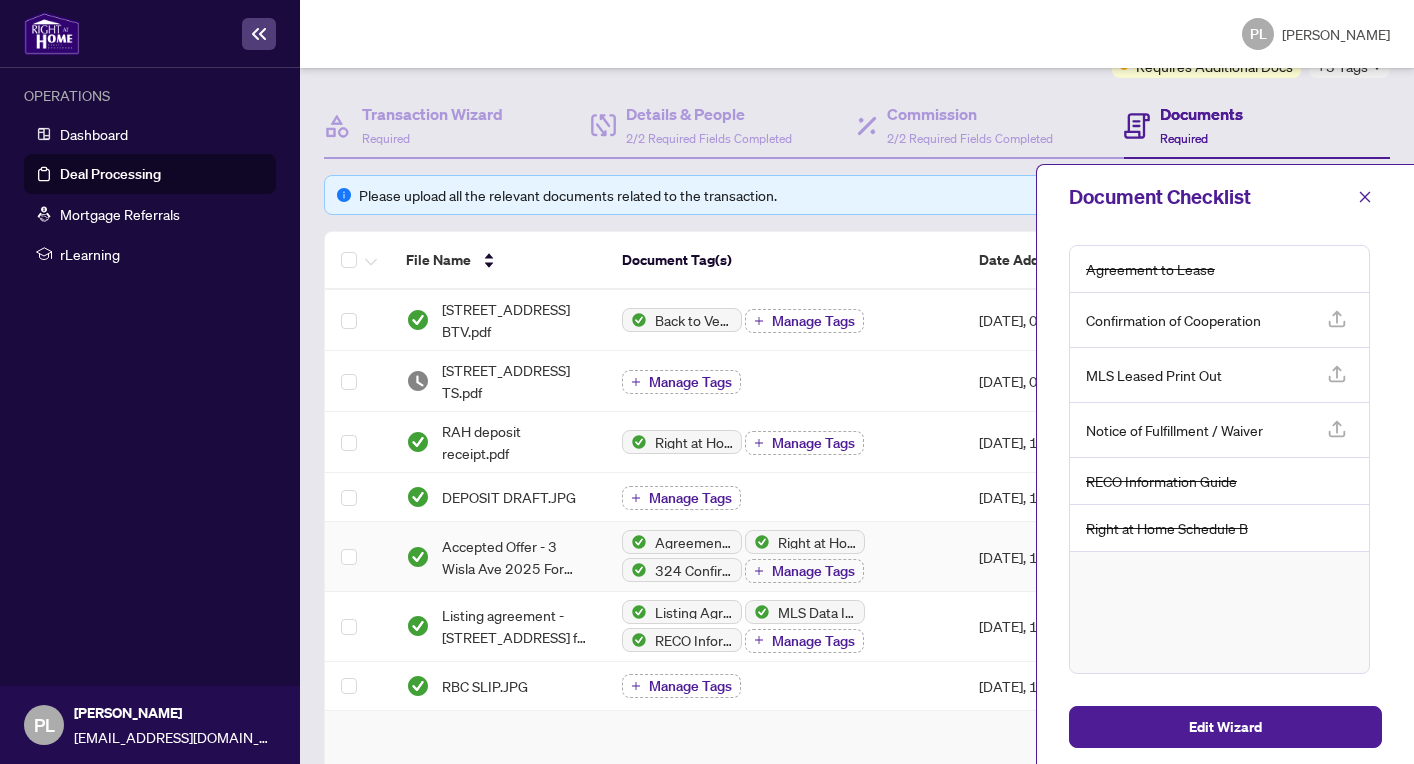 scroll, scrollTop: 182, scrollLeft: 0, axis: vertical 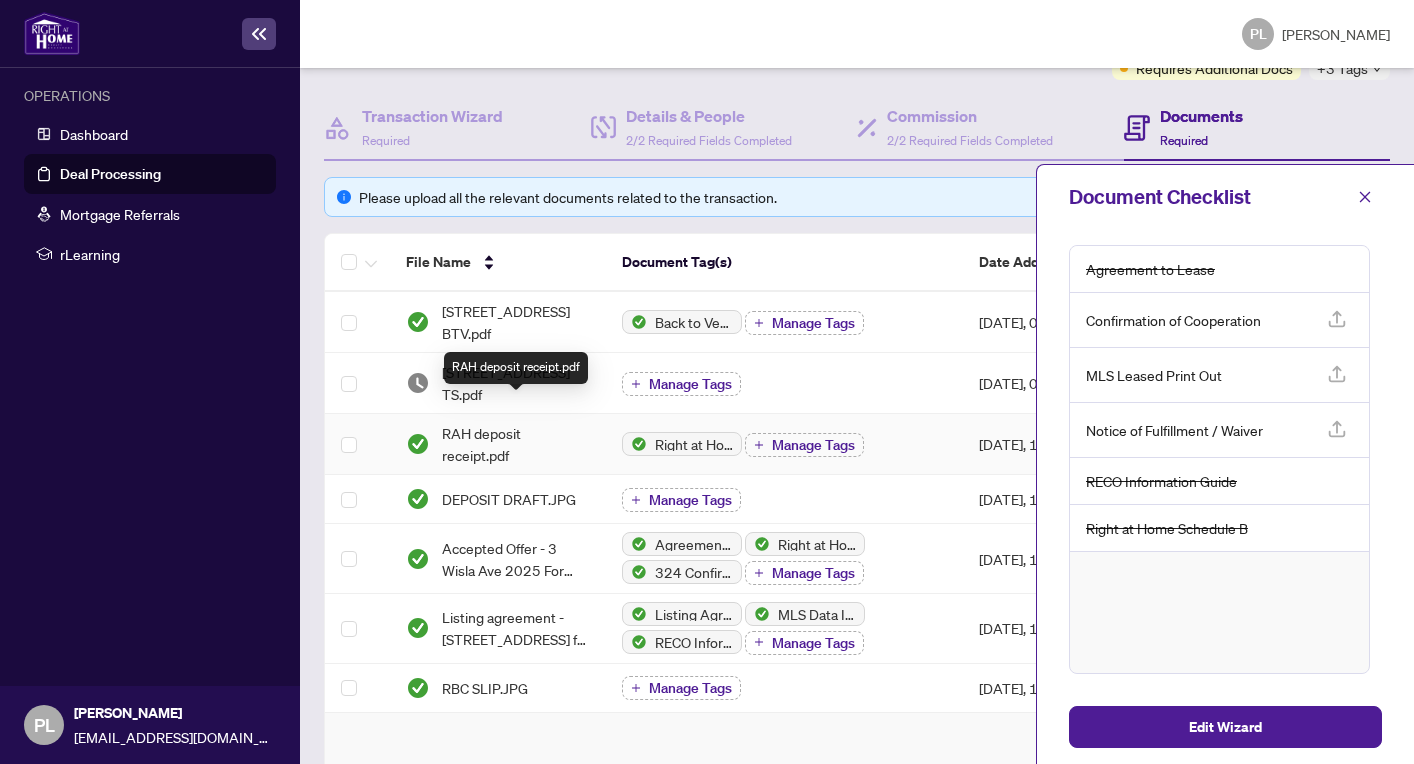 click on "RAH deposit receipt.pdf" at bounding box center [516, 368] 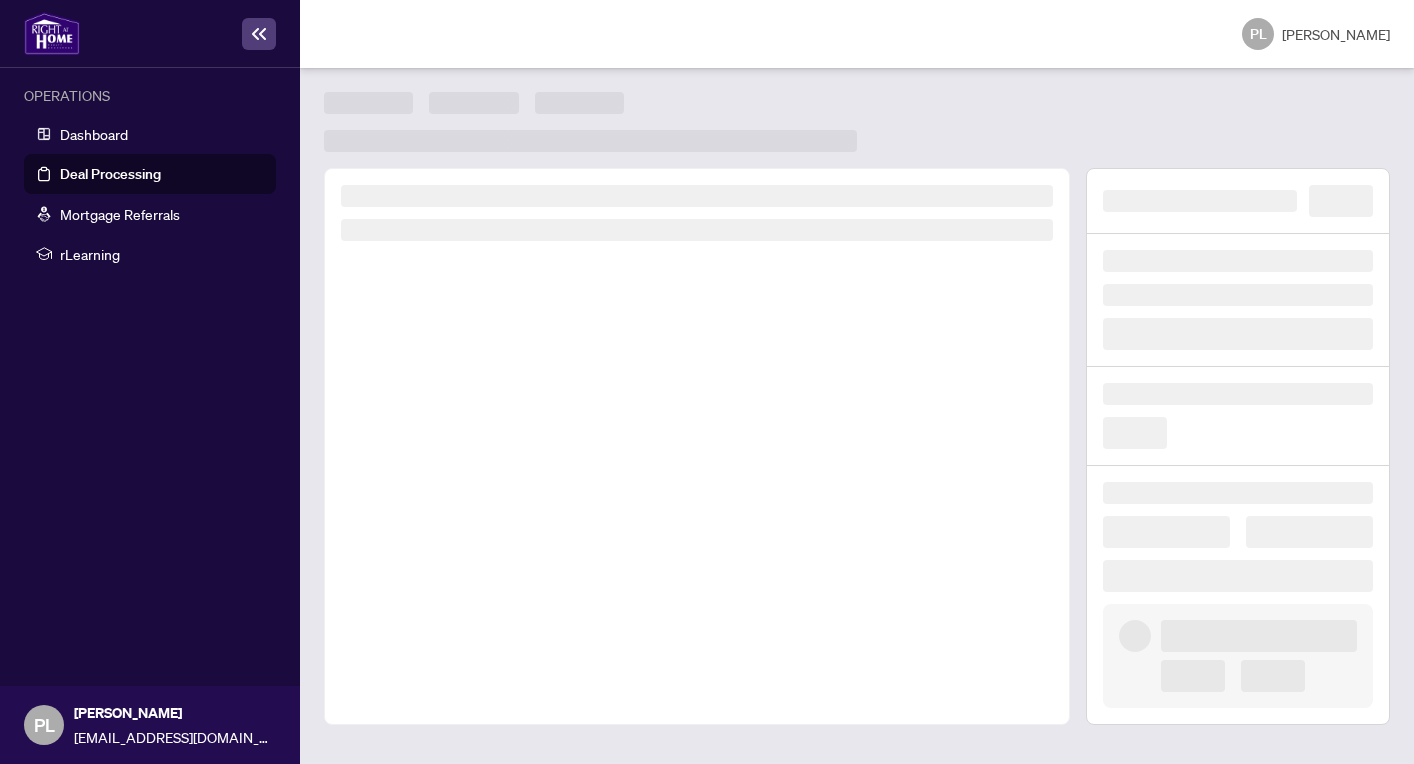 scroll, scrollTop: 0, scrollLeft: 0, axis: both 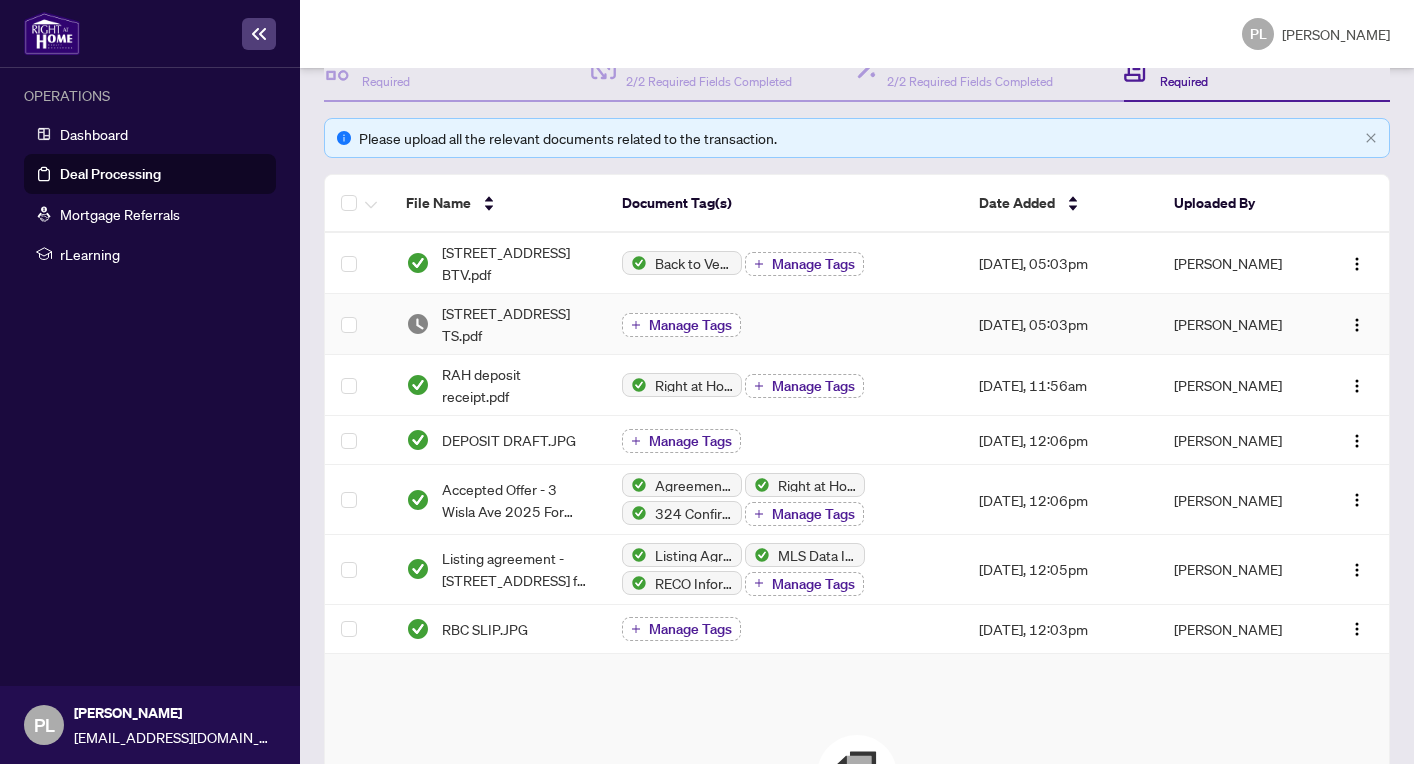click on "Manage Tags" at bounding box center [690, 325] 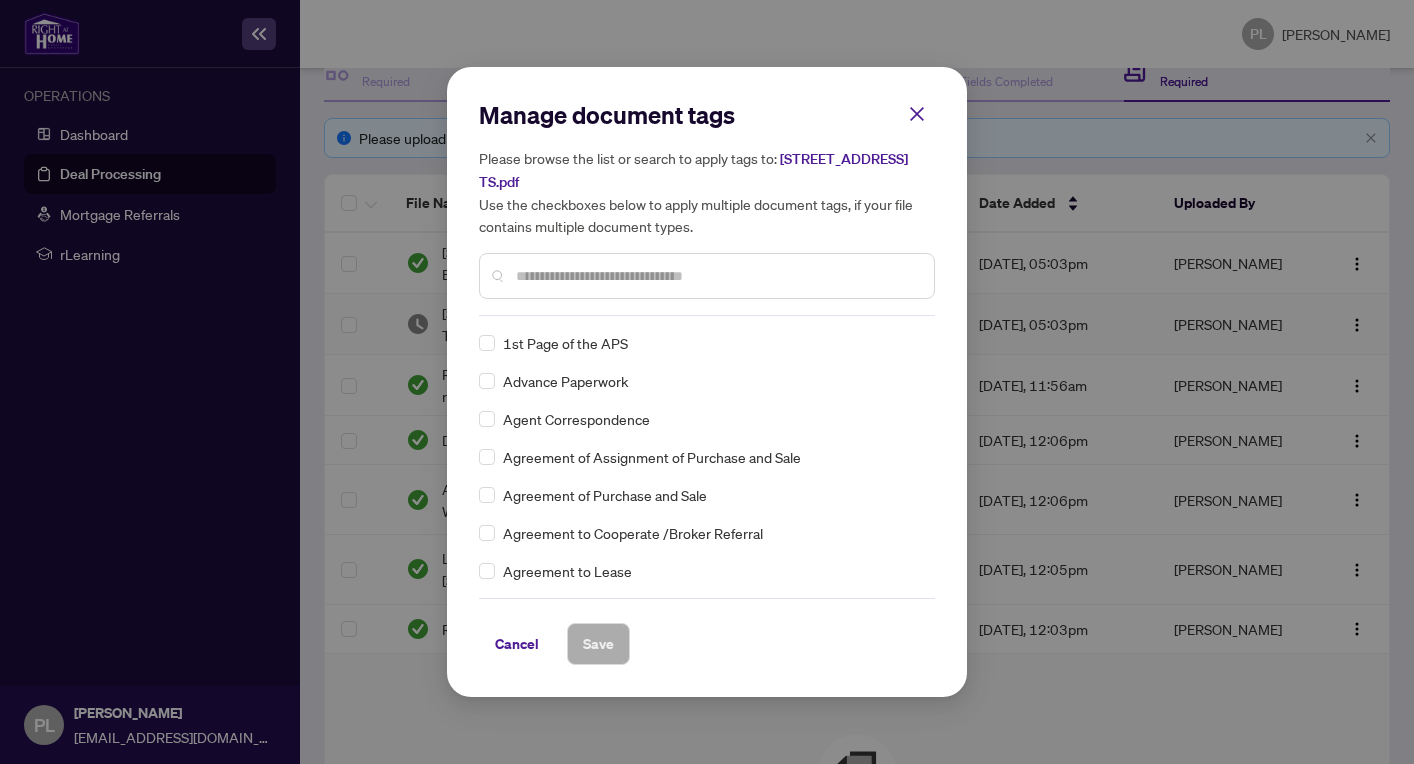click on "Please browse the list or search to apply tags to:   [STREET_ADDRESS] TS.pdf   Use the checkboxes below to apply multiple document tags, if your file contains multiple document types." at bounding box center [707, 192] 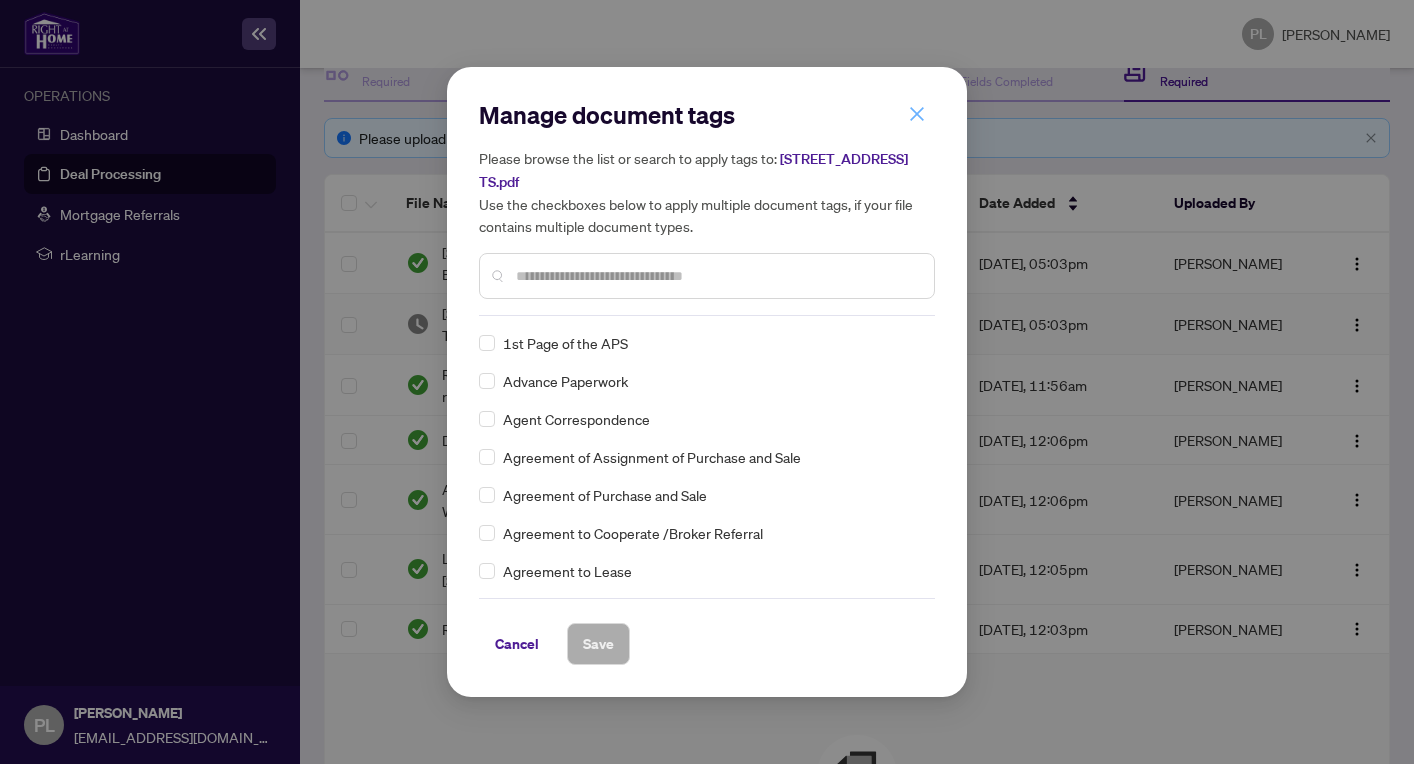 click 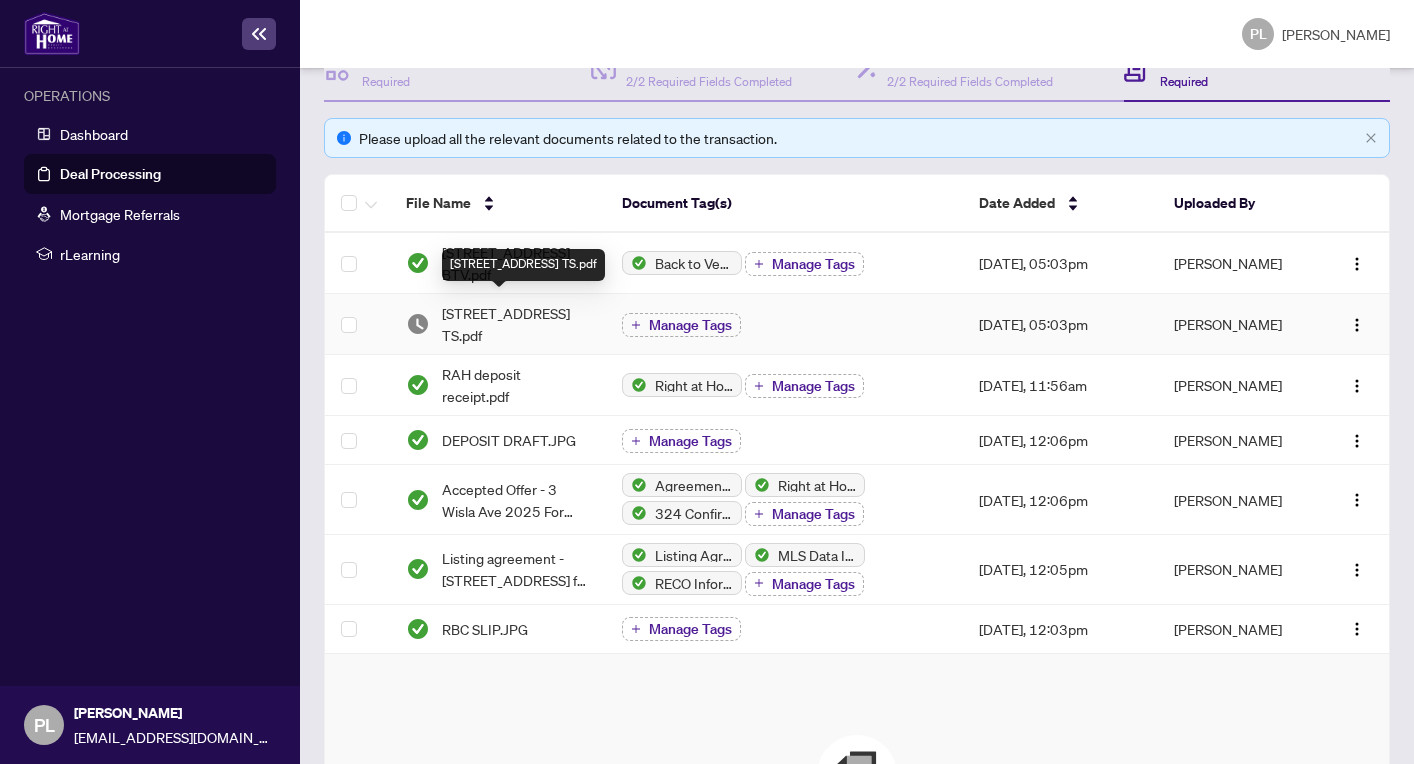 click on "[STREET_ADDRESS] TS.pdf" at bounding box center [516, 324] 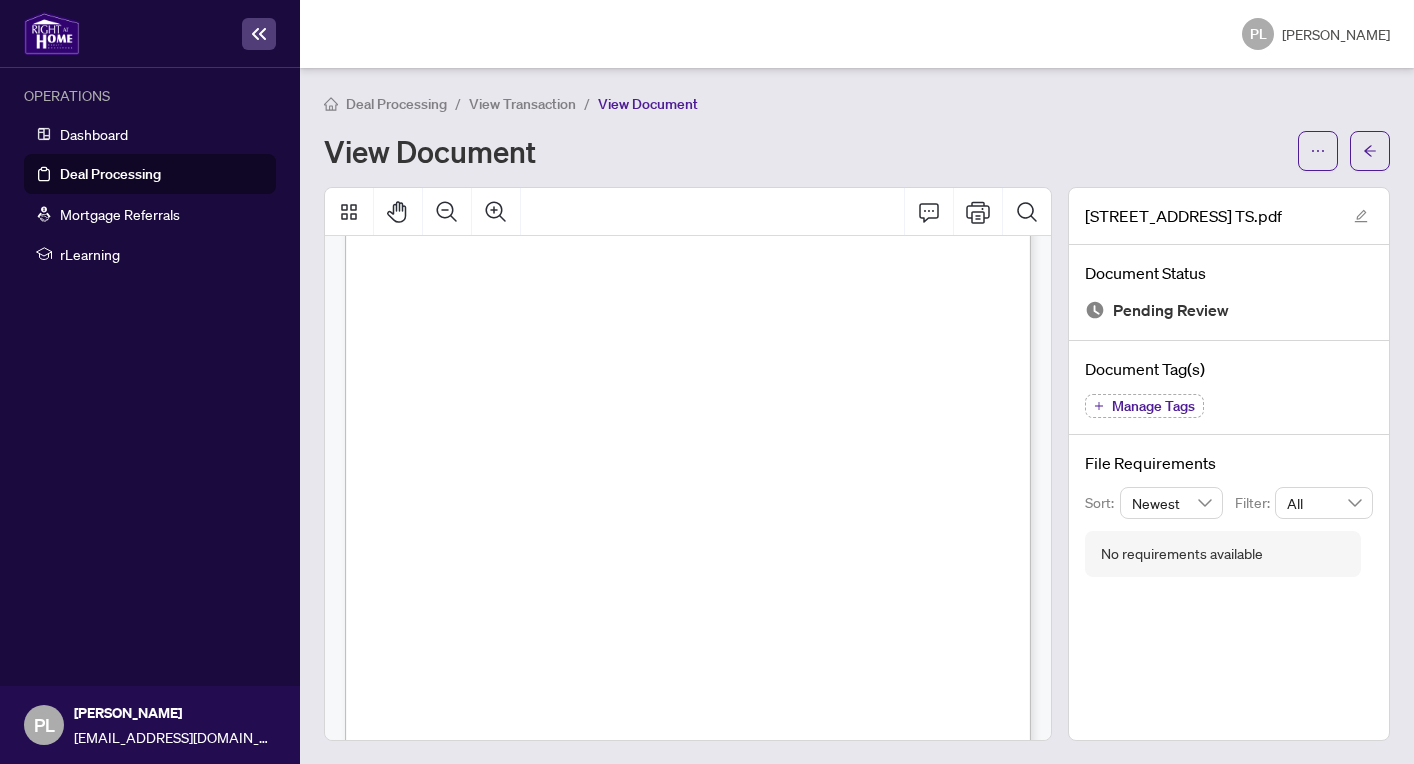 scroll, scrollTop: 0, scrollLeft: 0, axis: both 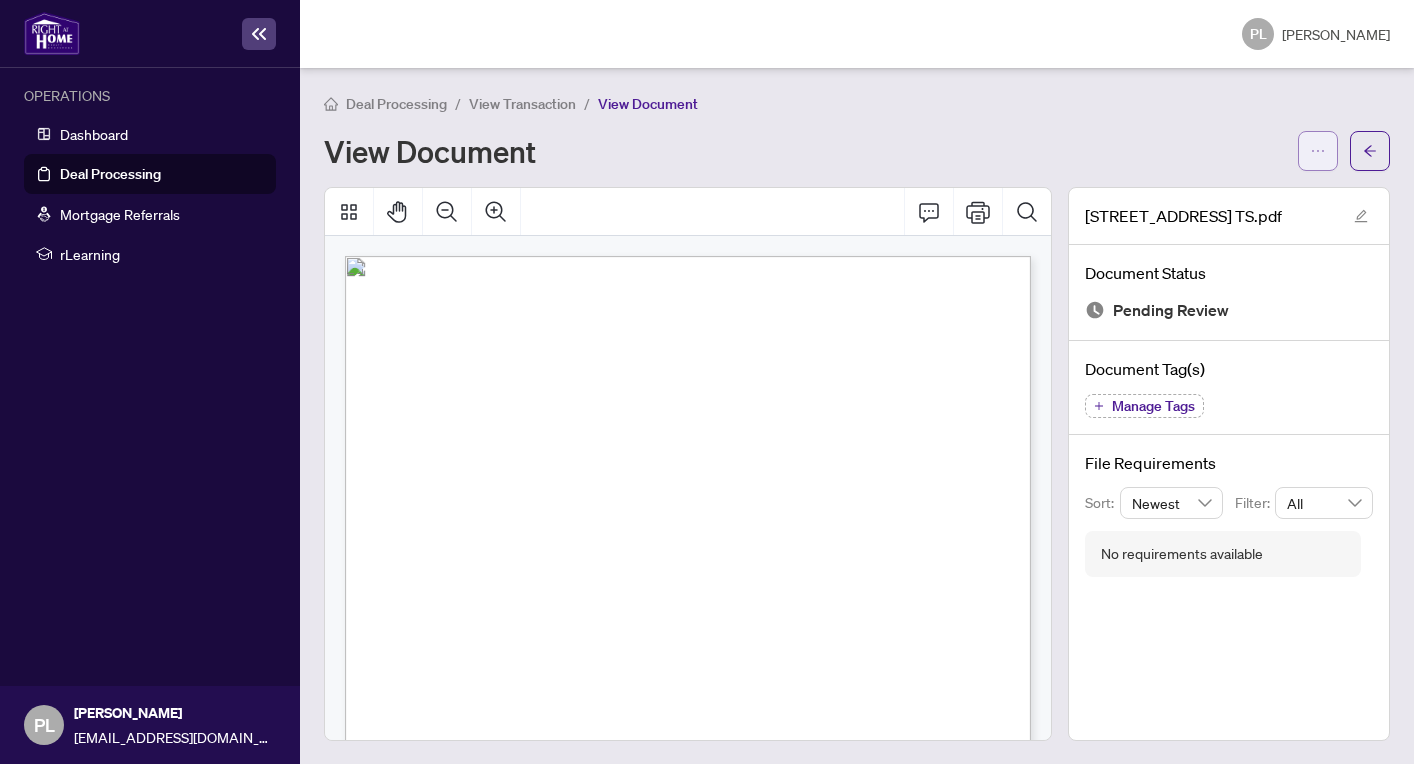 click at bounding box center [1318, 151] 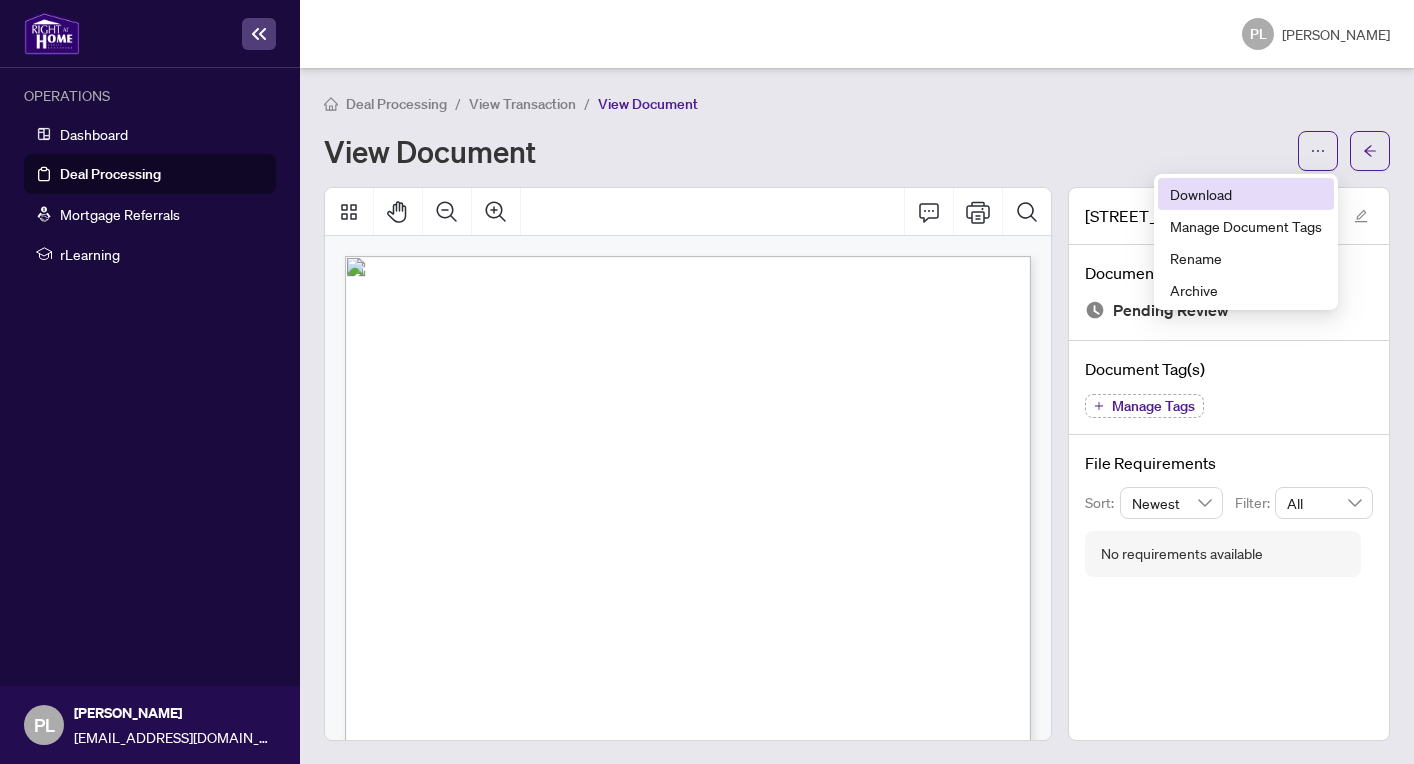 click on "Download" at bounding box center (1246, 194) 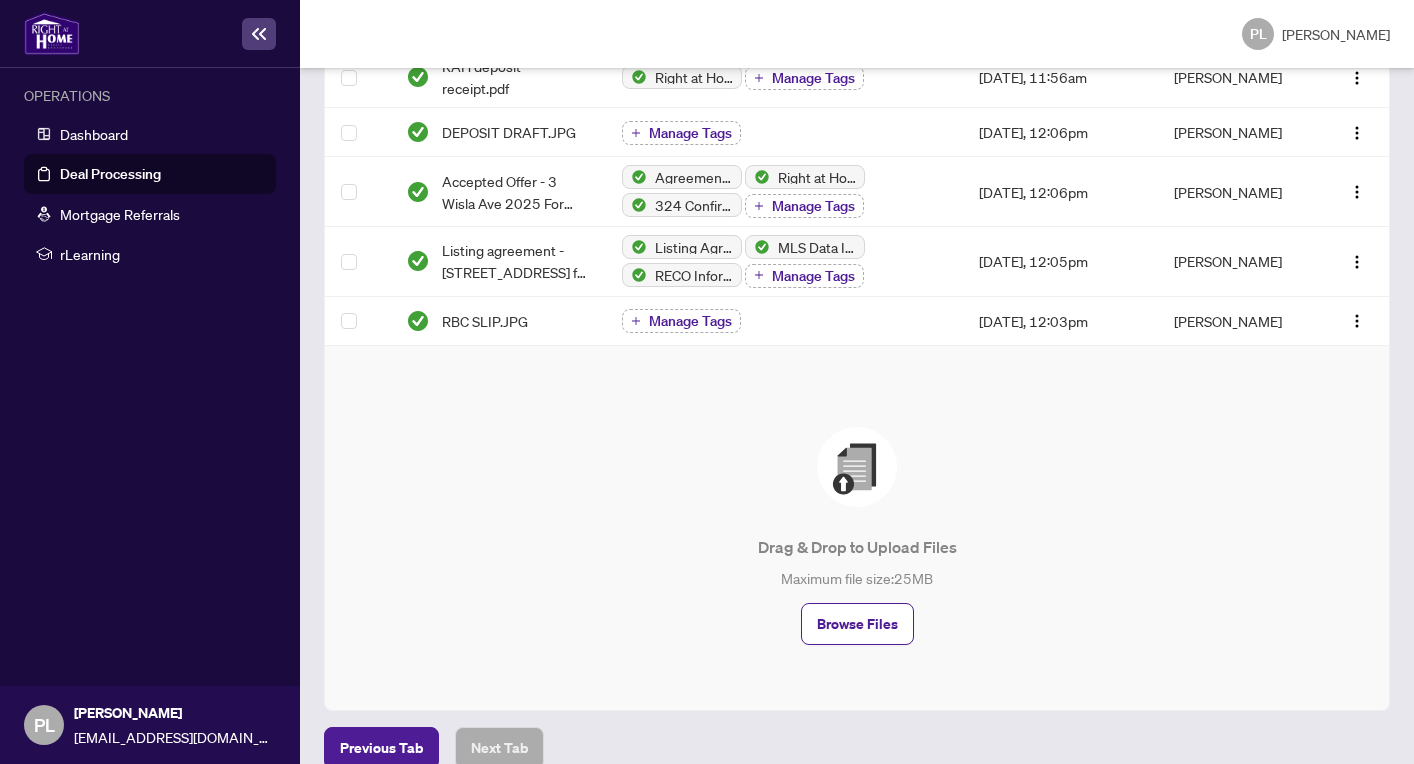scroll, scrollTop: 550, scrollLeft: 0, axis: vertical 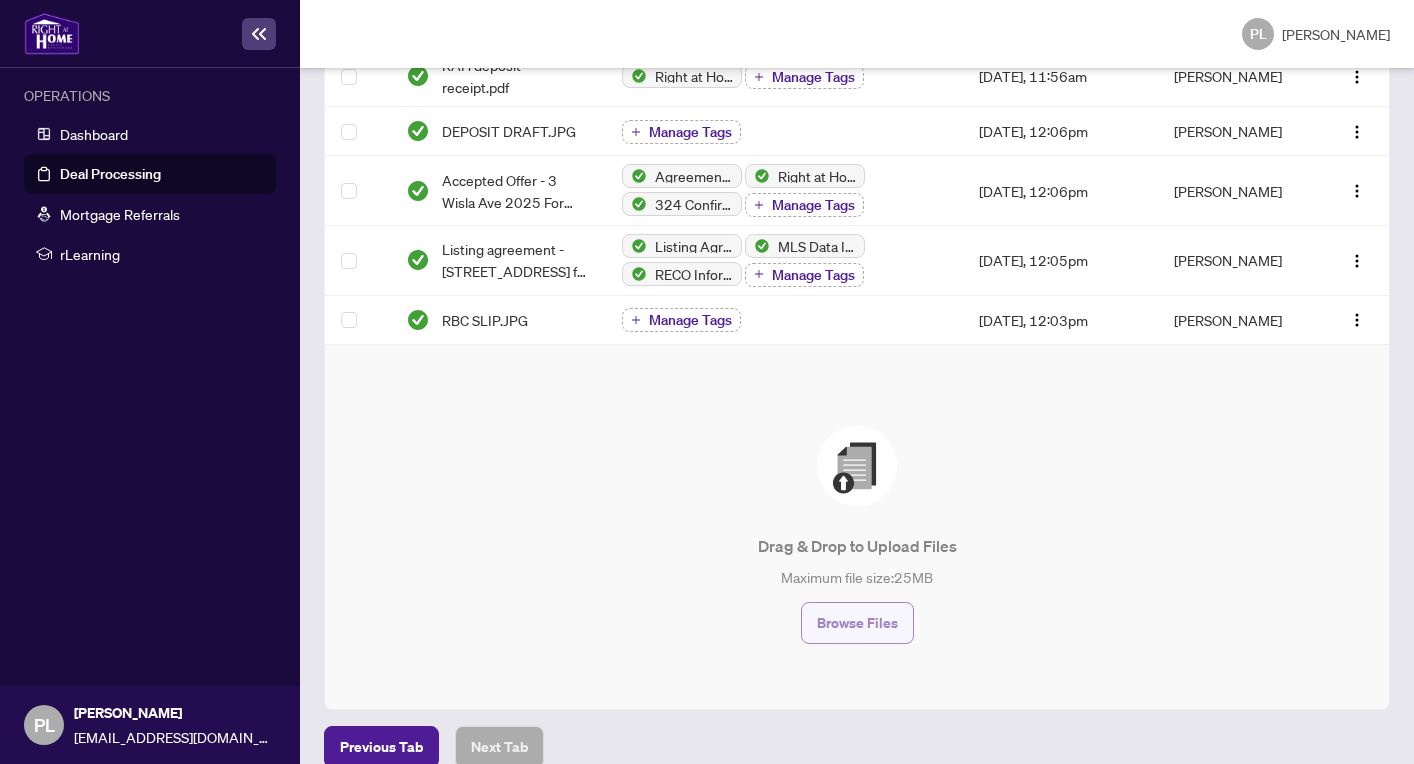 click on "Browse Files" at bounding box center [857, 623] 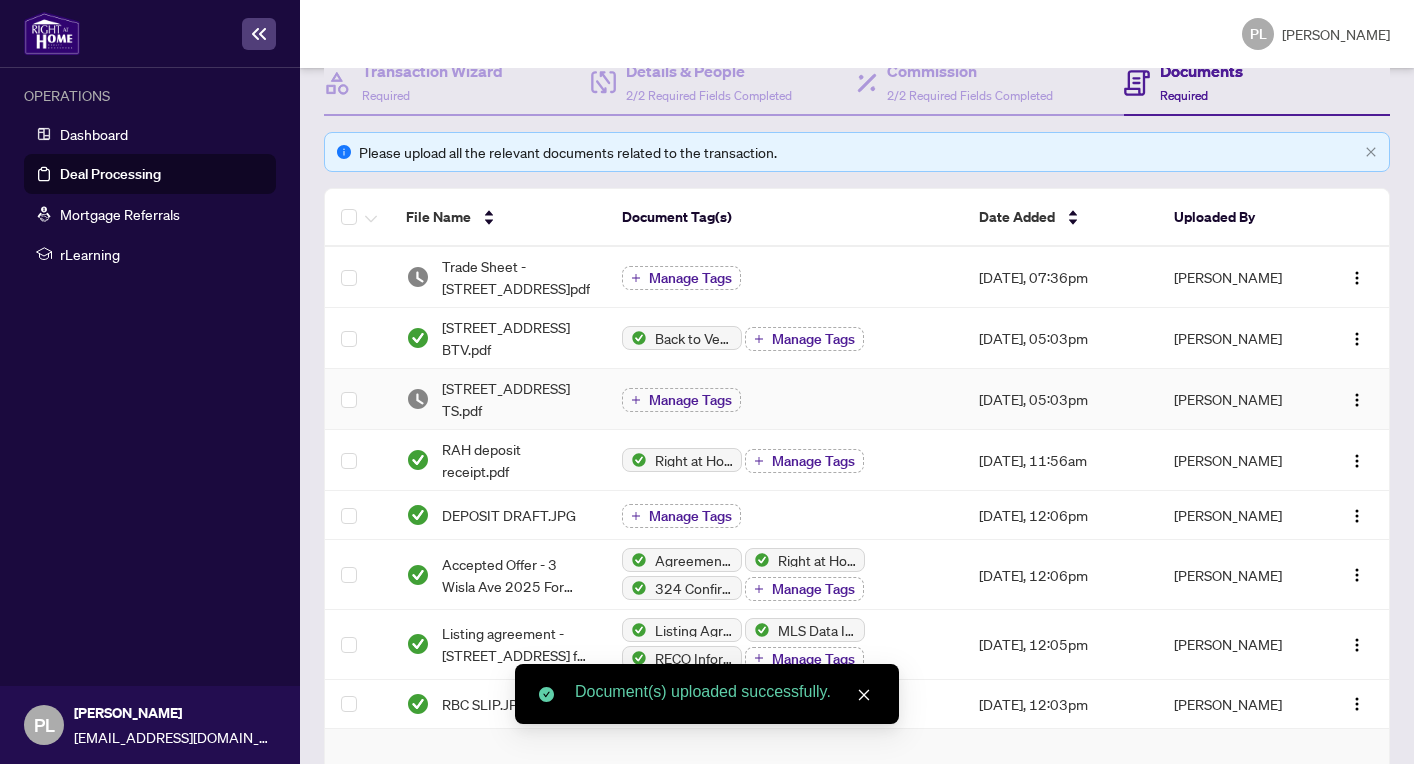 scroll, scrollTop: 0, scrollLeft: 0, axis: both 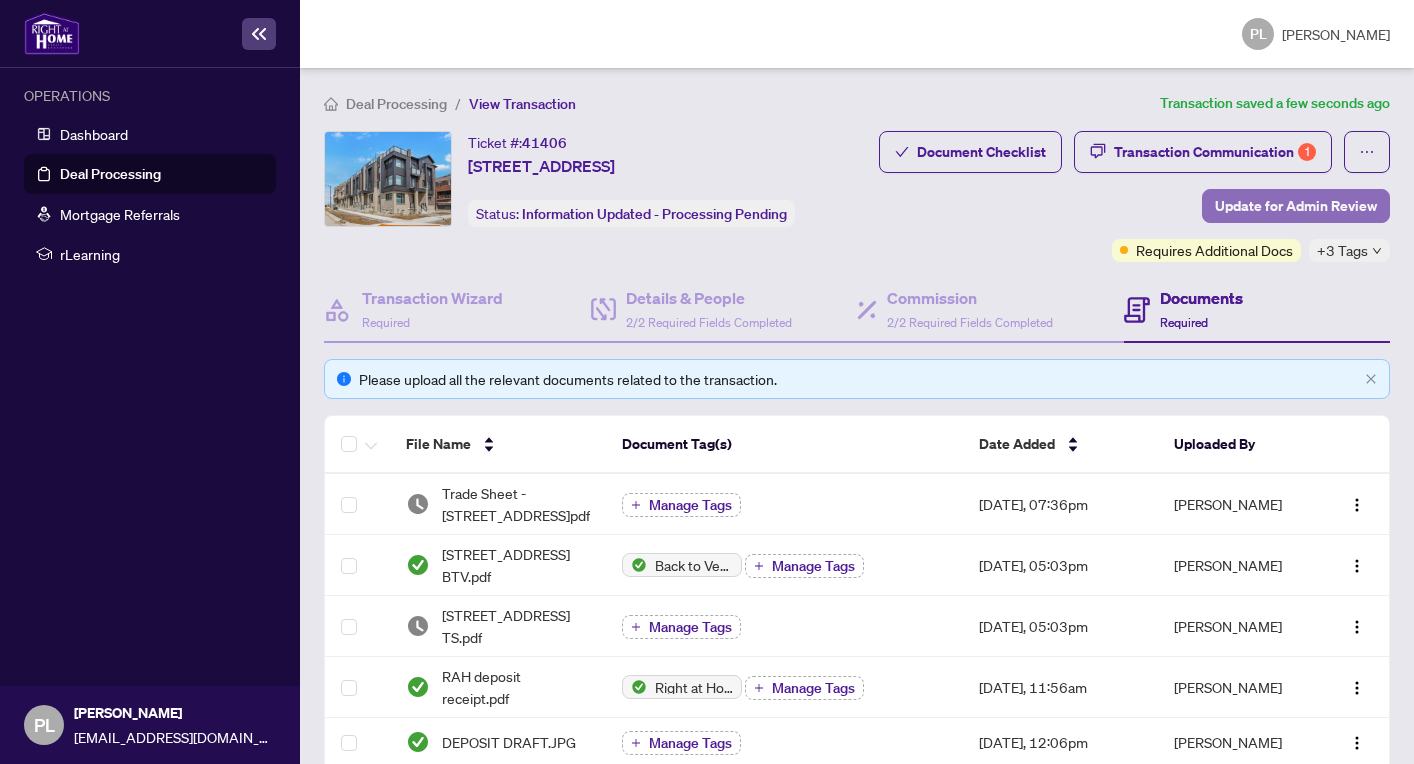 click on "Update for Admin Review" at bounding box center (1296, 206) 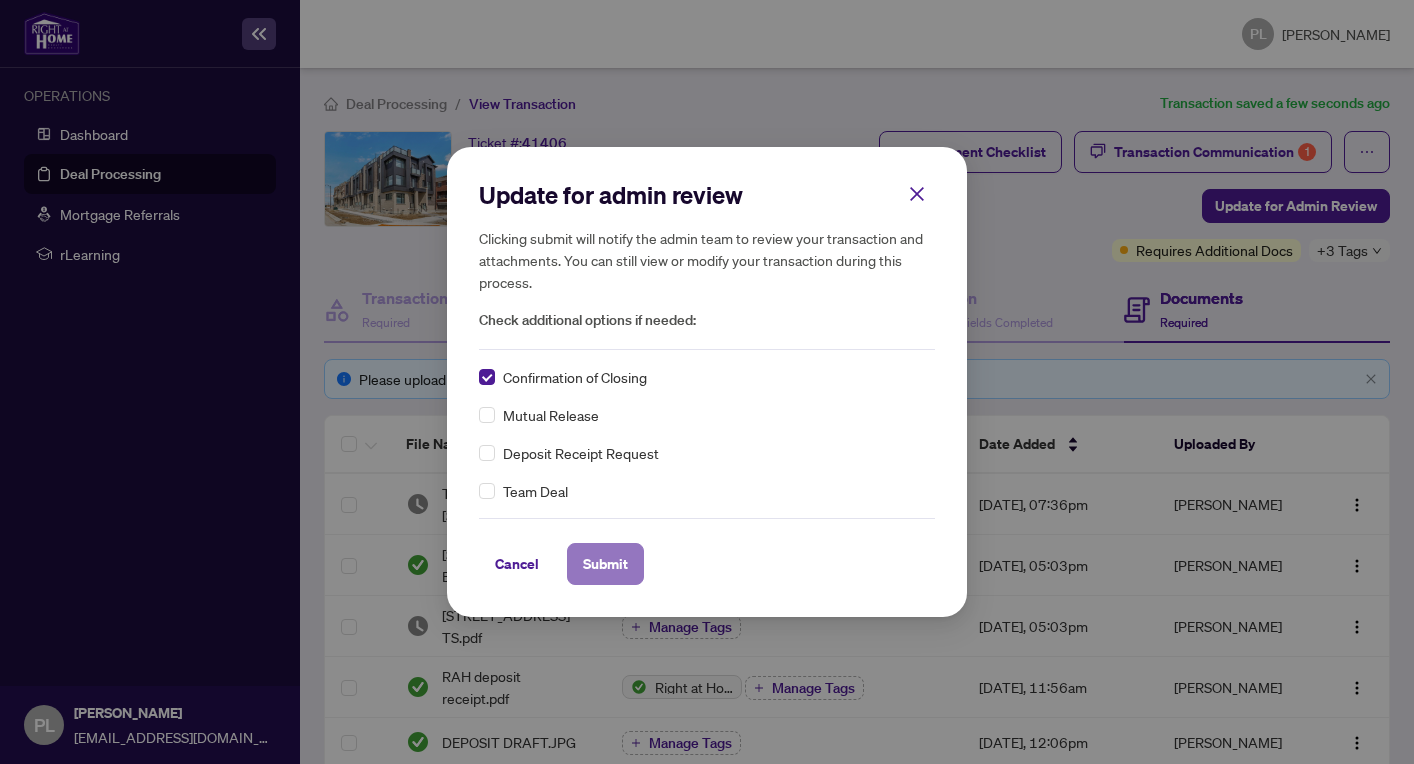 click on "Submit" at bounding box center [605, 564] 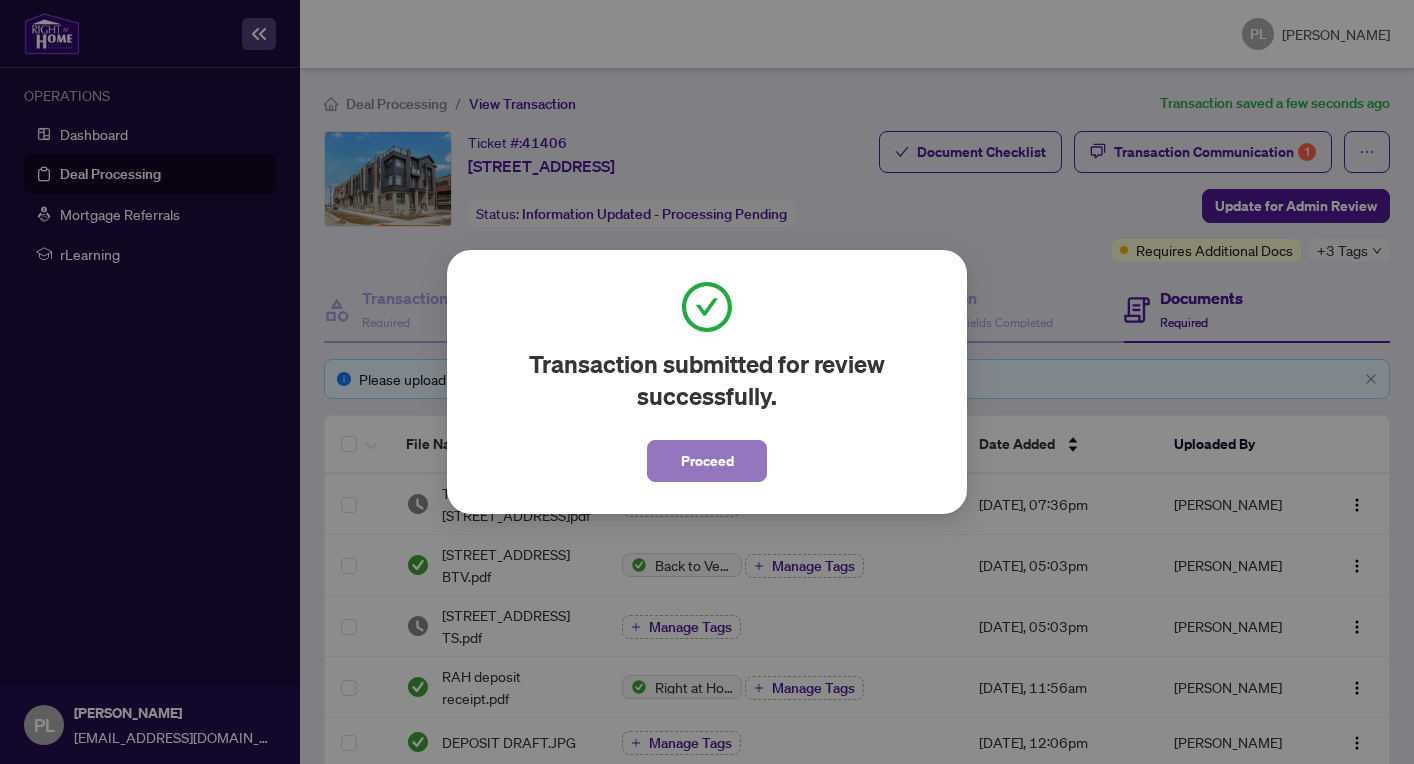 click on "Proceed" at bounding box center (707, 461) 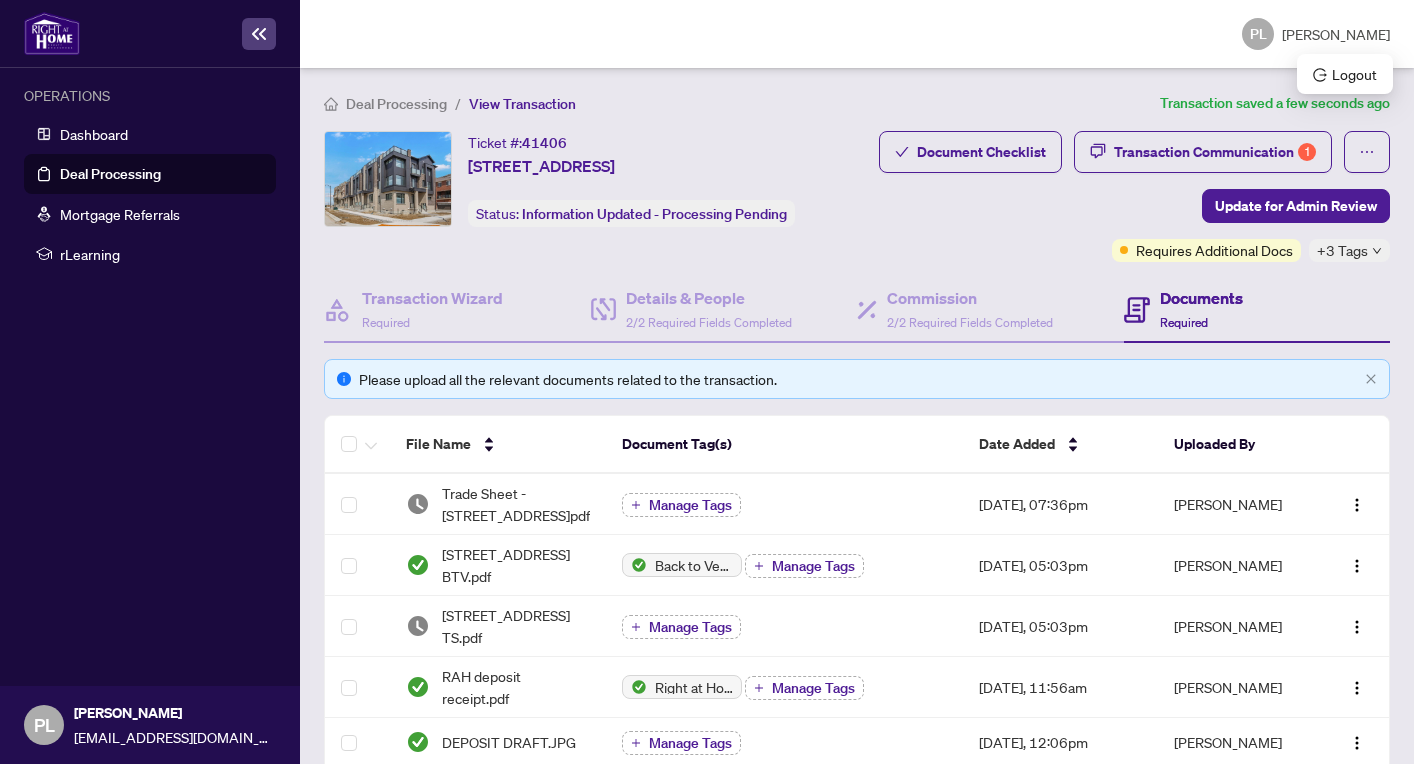 click on "[PERSON_NAME]" at bounding box center (1336, 34) 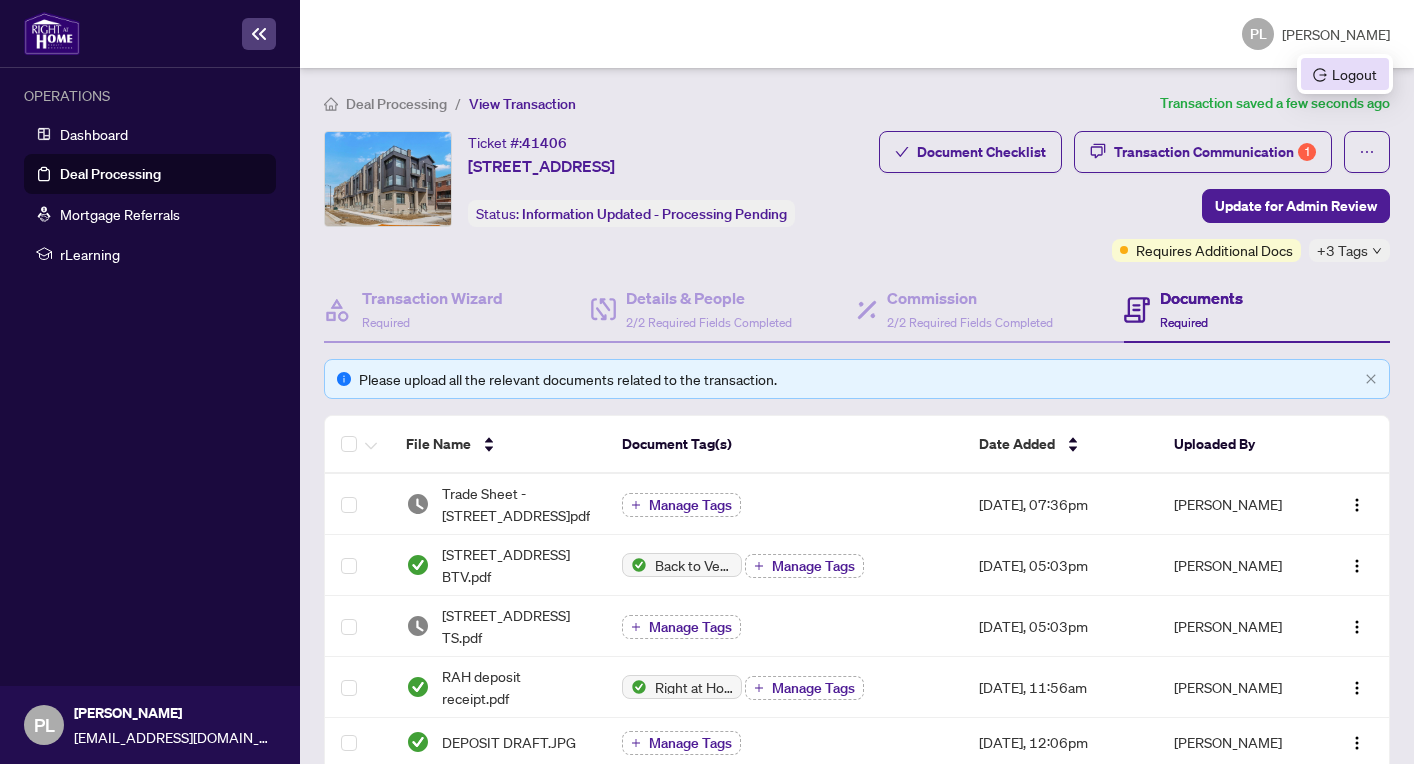 click on "Logout" at bounding box center [1345, 74] 